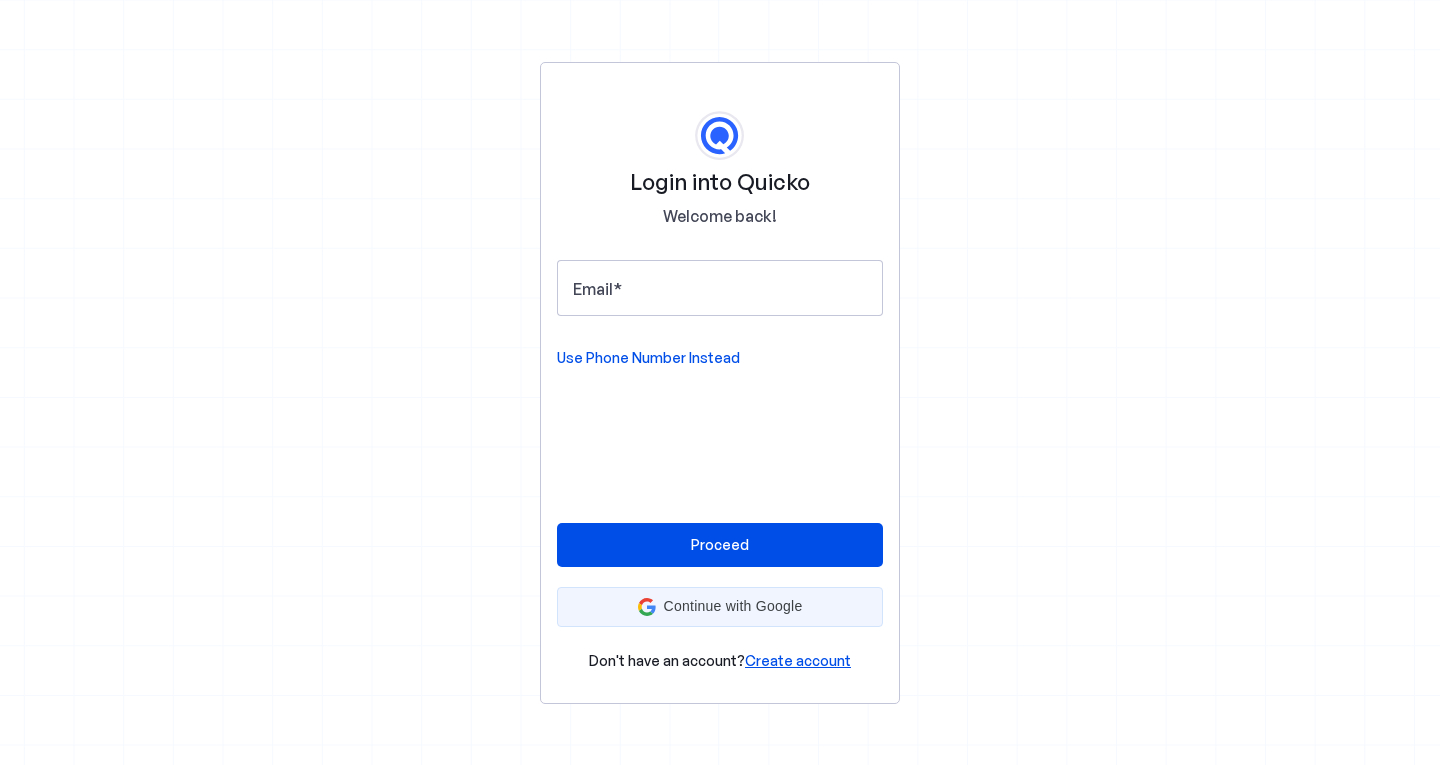 scroll, scrollTop: 0, scrollLeft: 0, axis: both 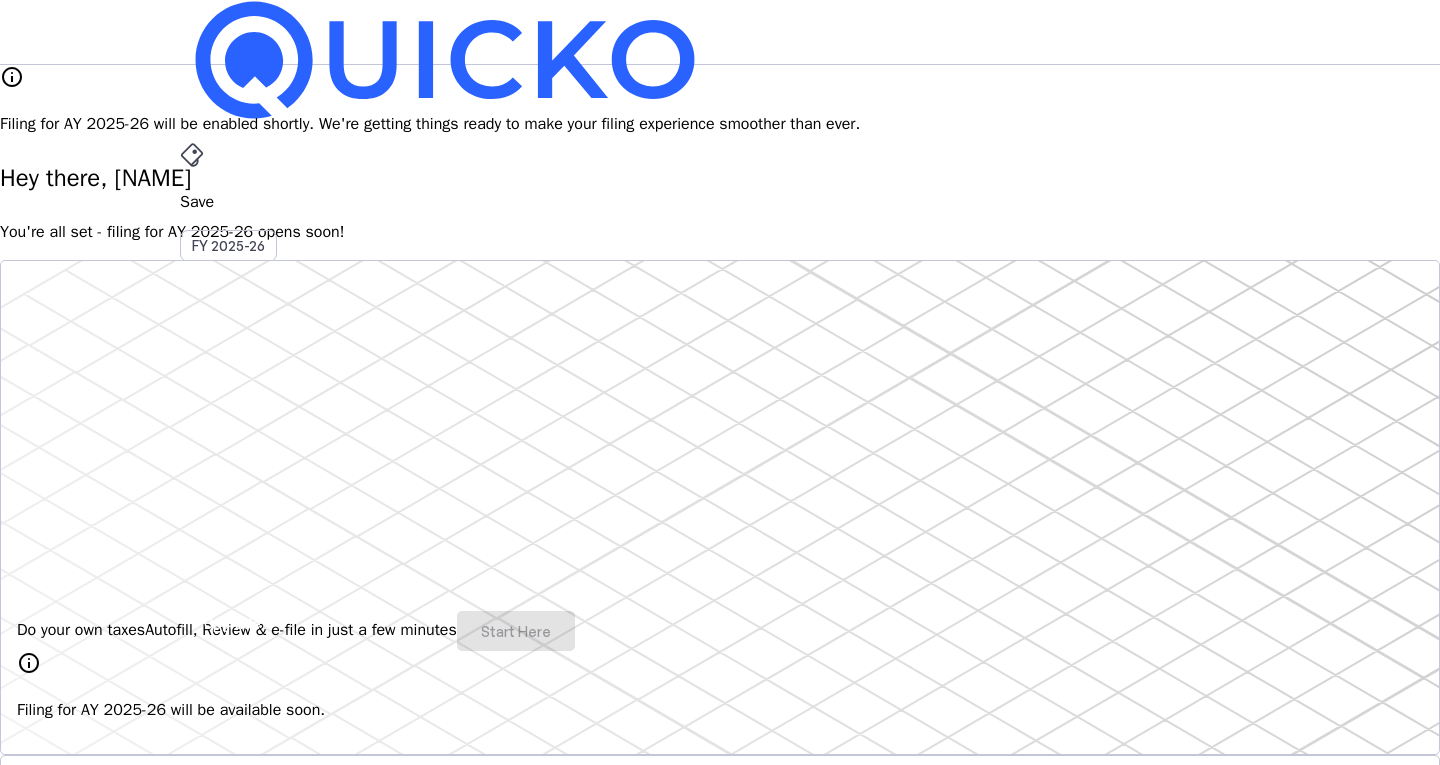 click on "arrow_drop_down" at bounding box center [192, 536] 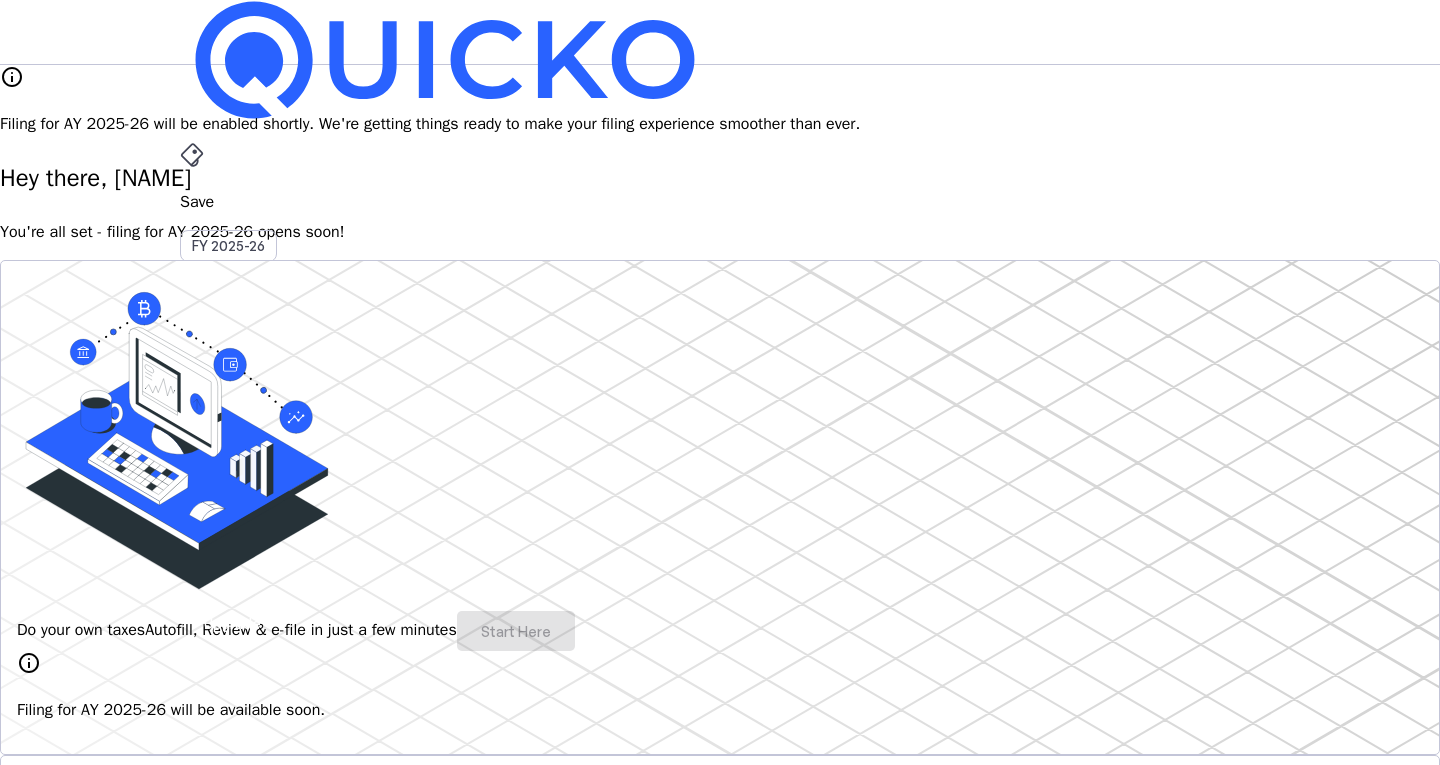 click on "Tools" at bounding box center [158, 3572] 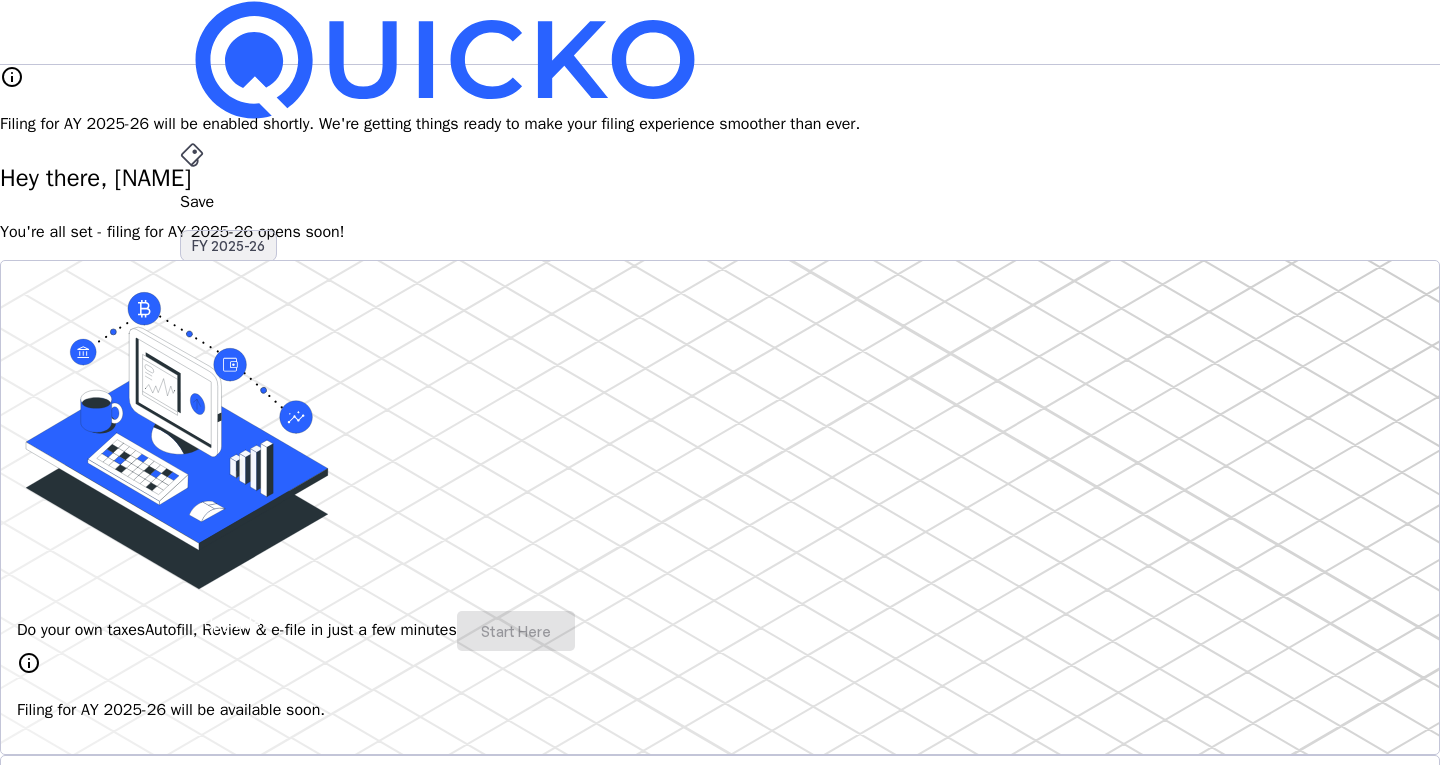 click on "FY 2025-26" at bounding box center [228, 246] 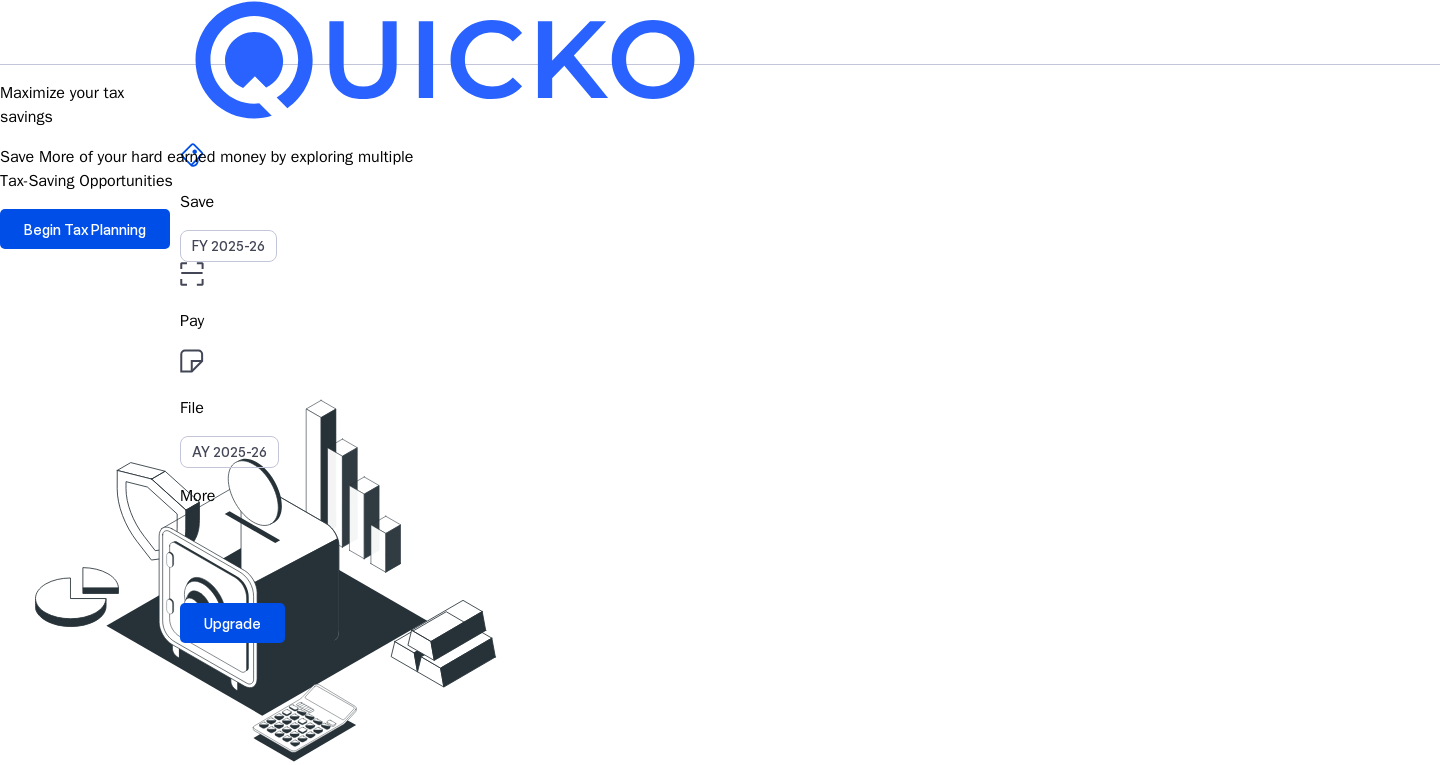 click on "FY 2025-26" at bounding box center (228, 246) 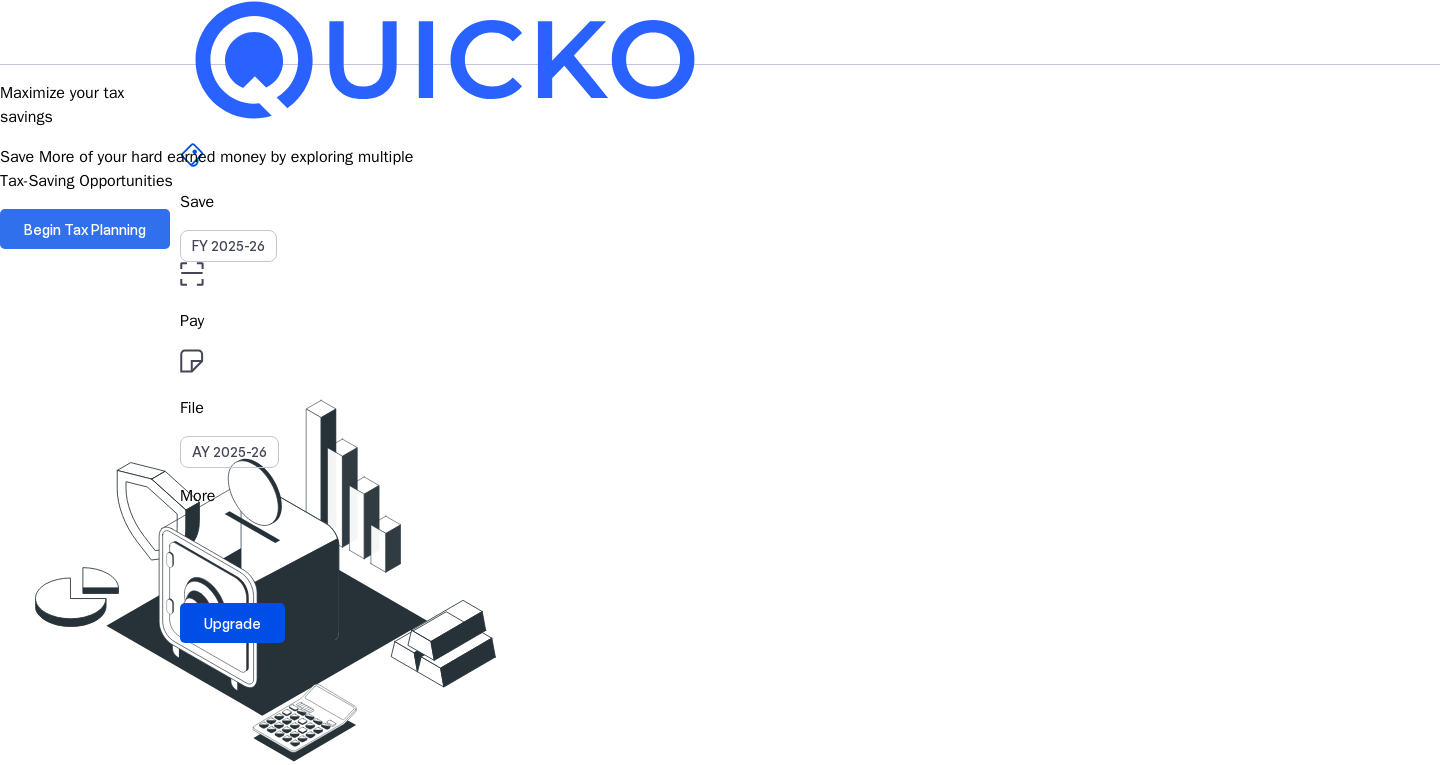 click on "Begin Tax Planning" at bounding box center [85, 229] 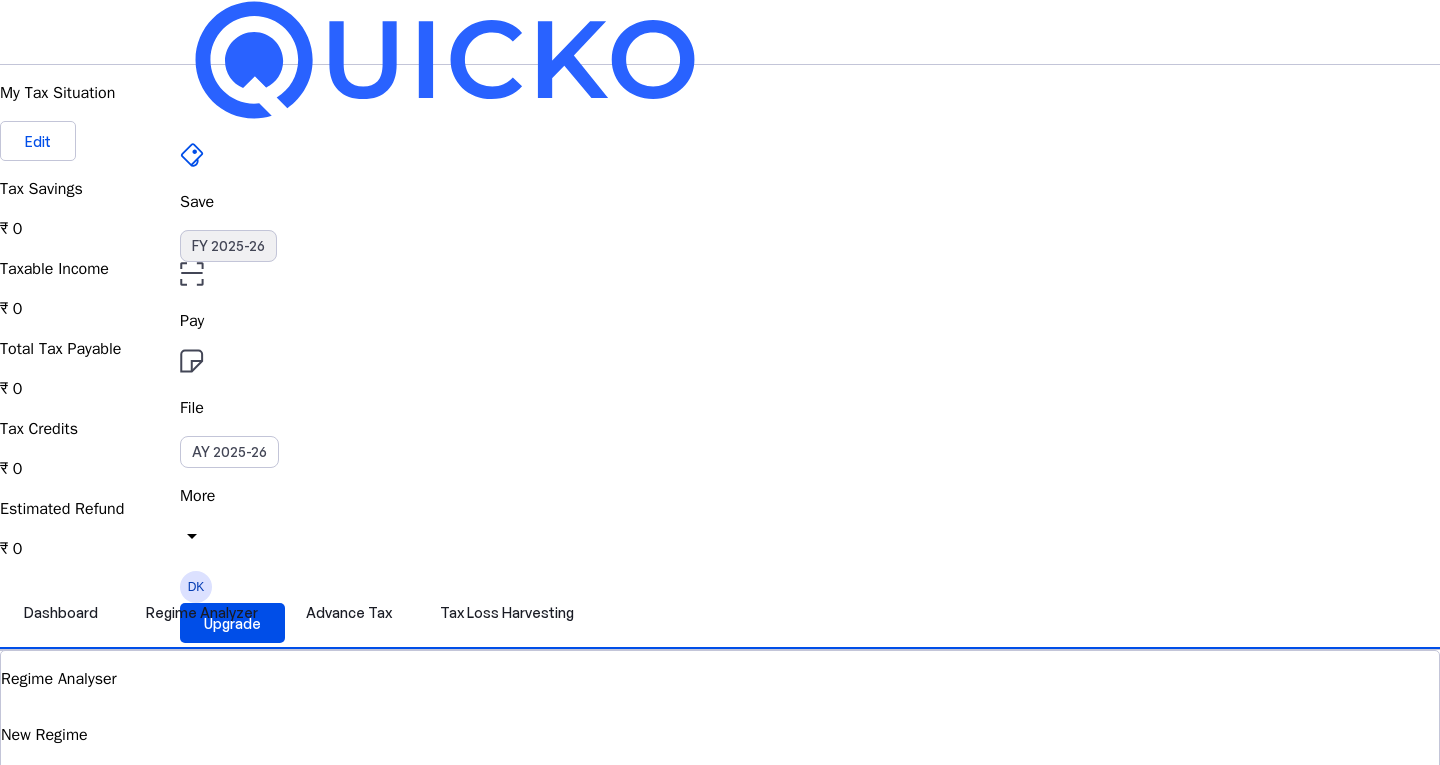 click on "FY 2025-26" at bounding box center (228, 246) 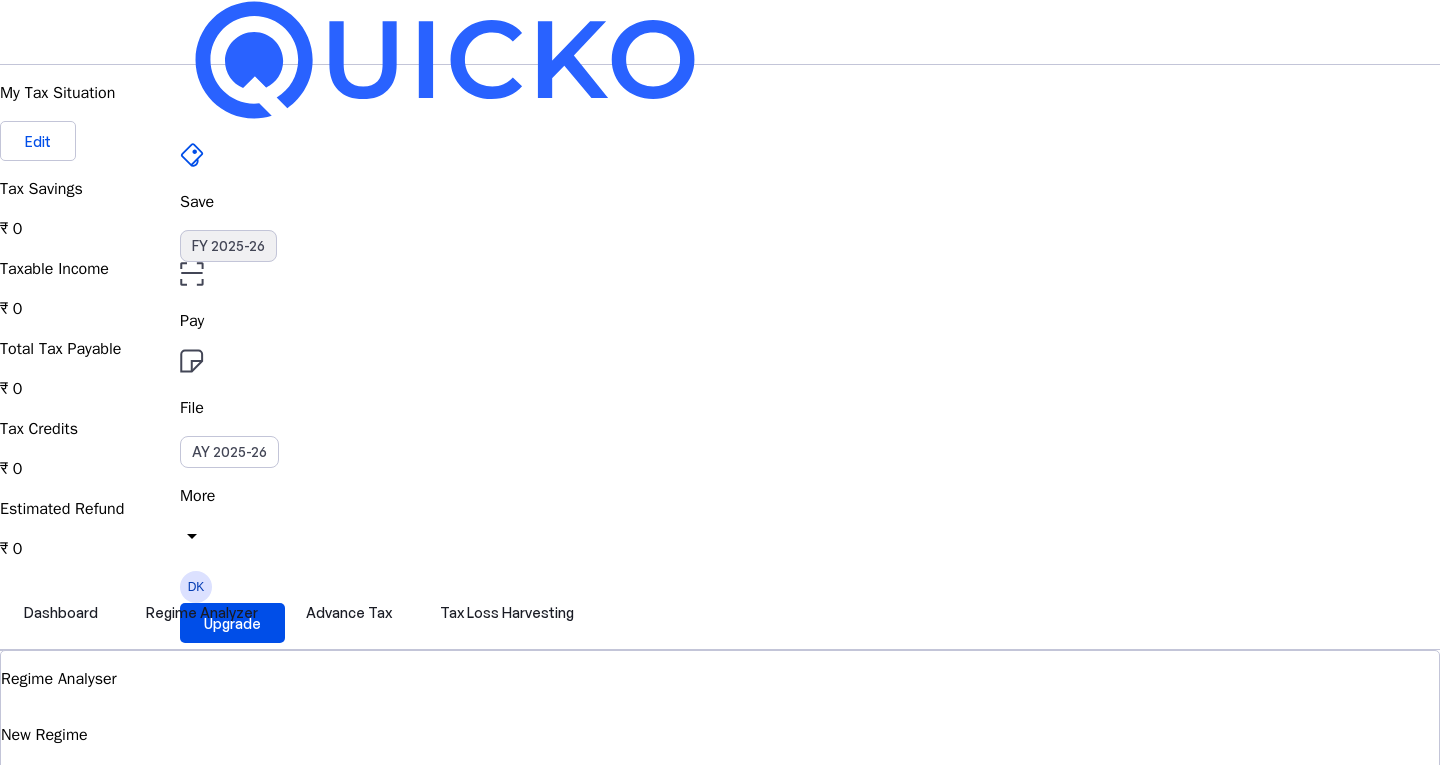 click on "FY 2025-26" at bounding box center (228, 246) 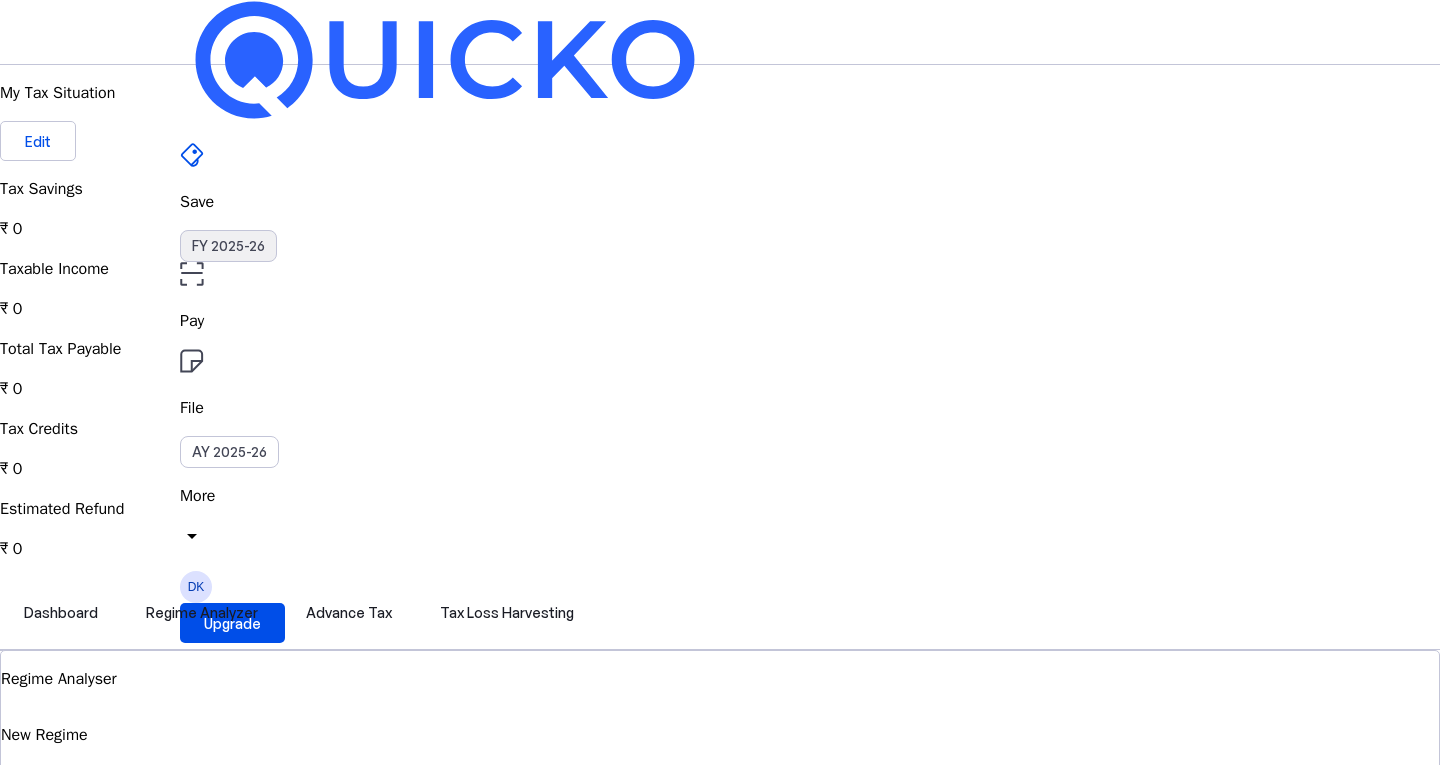 click on "FY 2025-26" at bounding box center [228, 246] 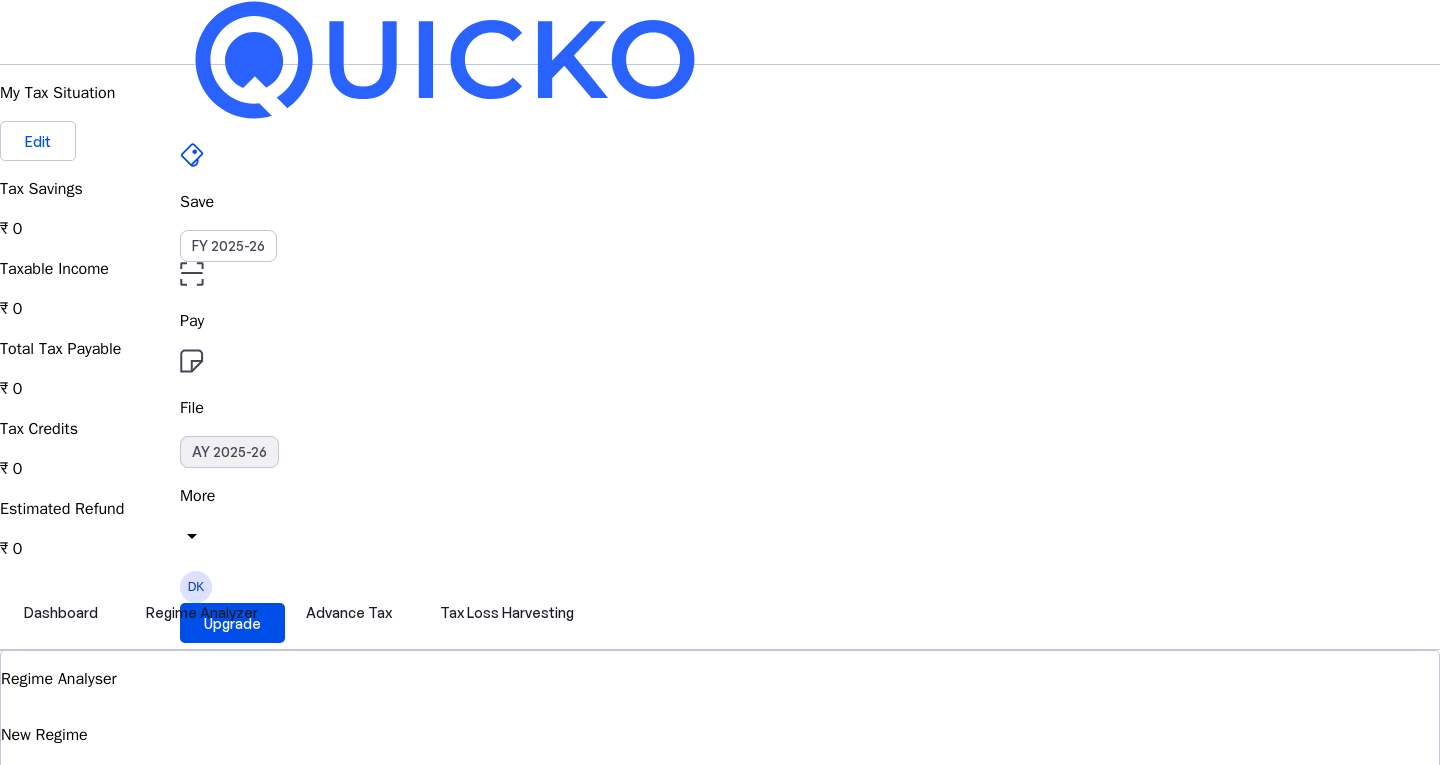 click on "AY 2025-26" at bounding box center (229, 452) 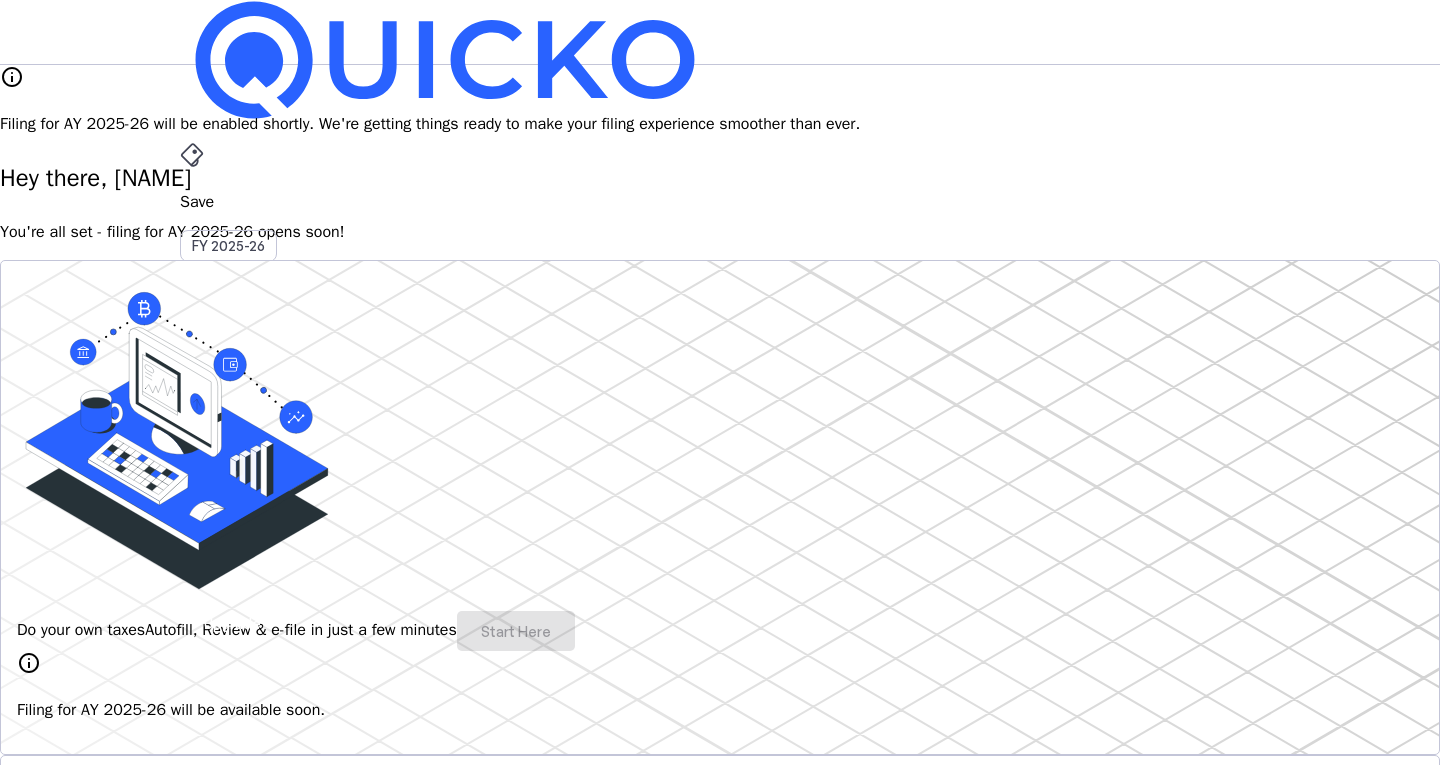click on "AY 2025-26" at bounding box center [229, 452] 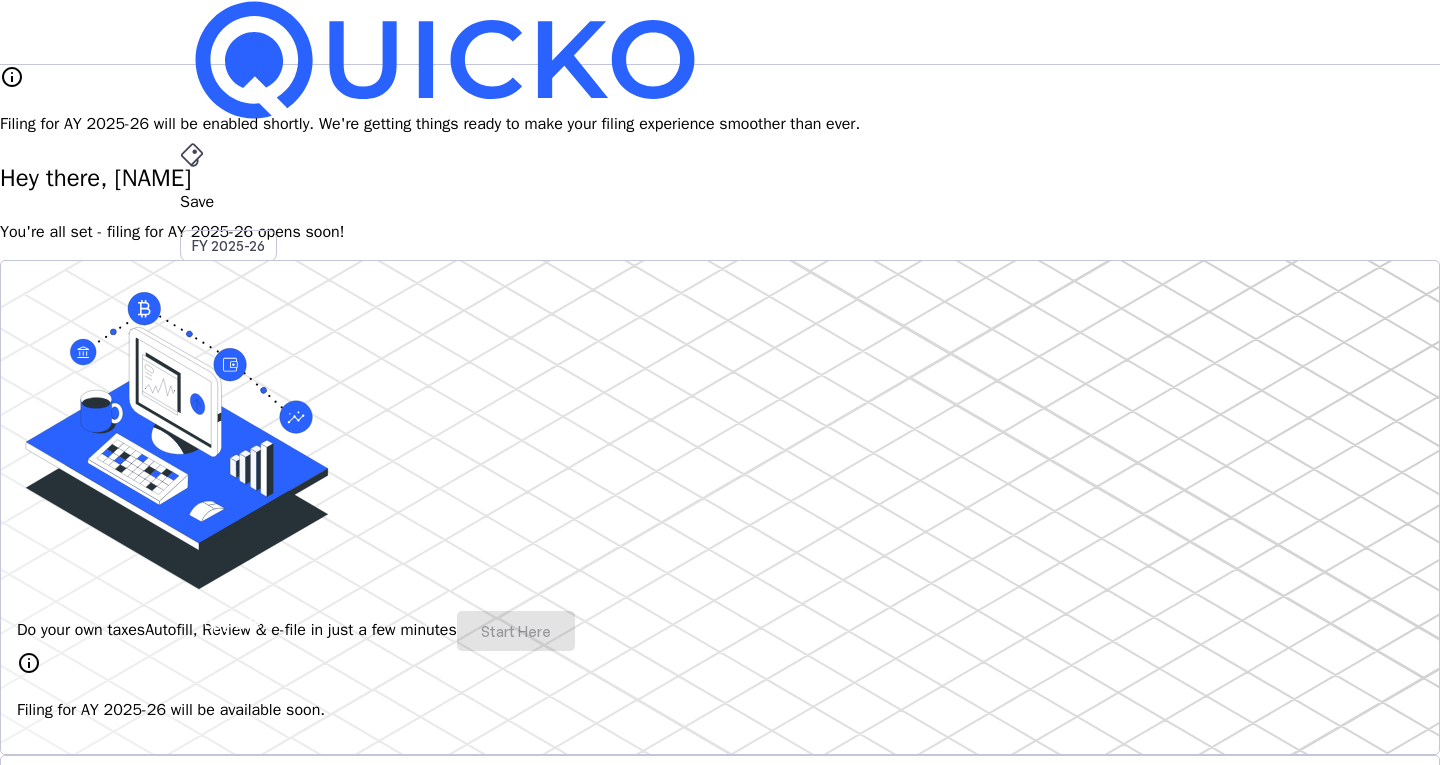click on "More" at bounding box center [720, 496] 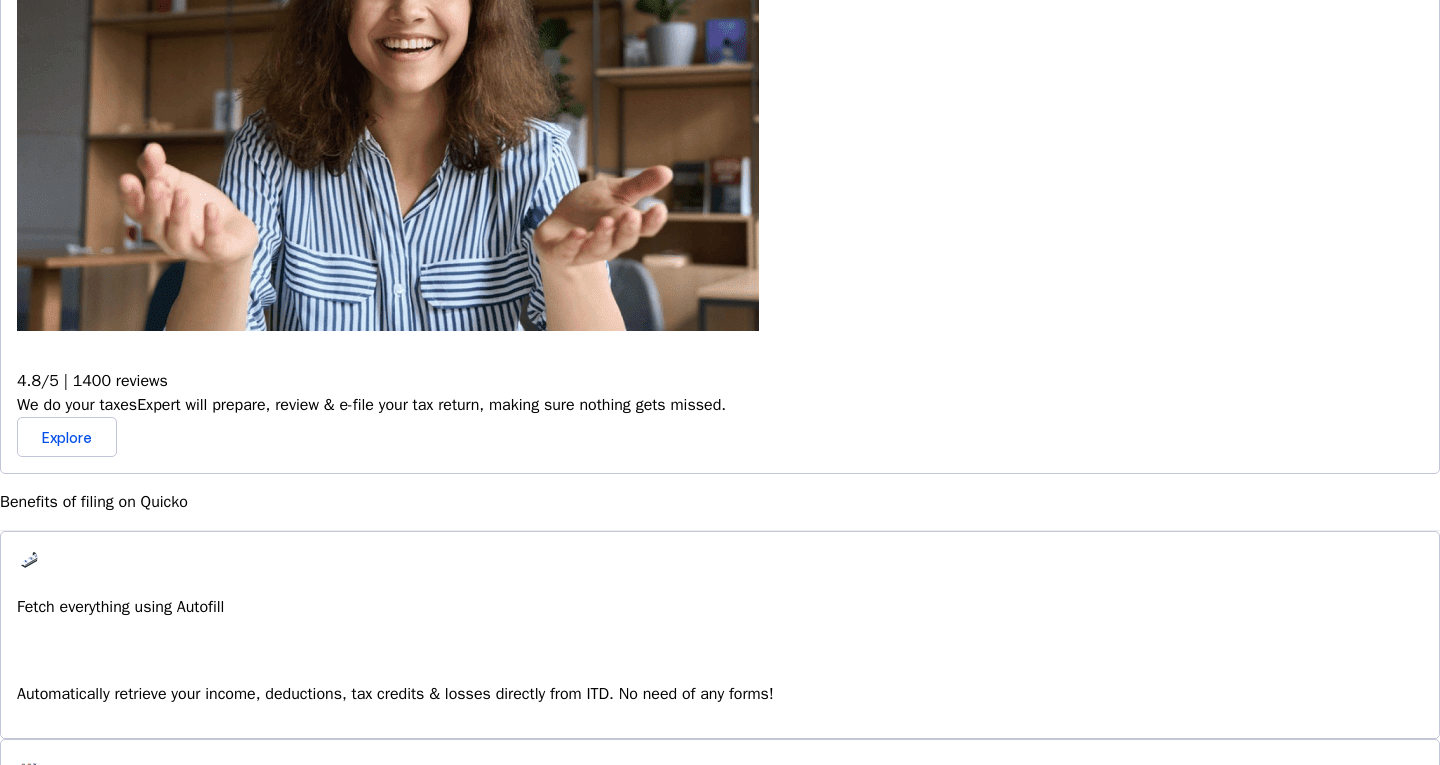 scroll, scrollTop: 1000, scrollLeft: 0, axis: vertical 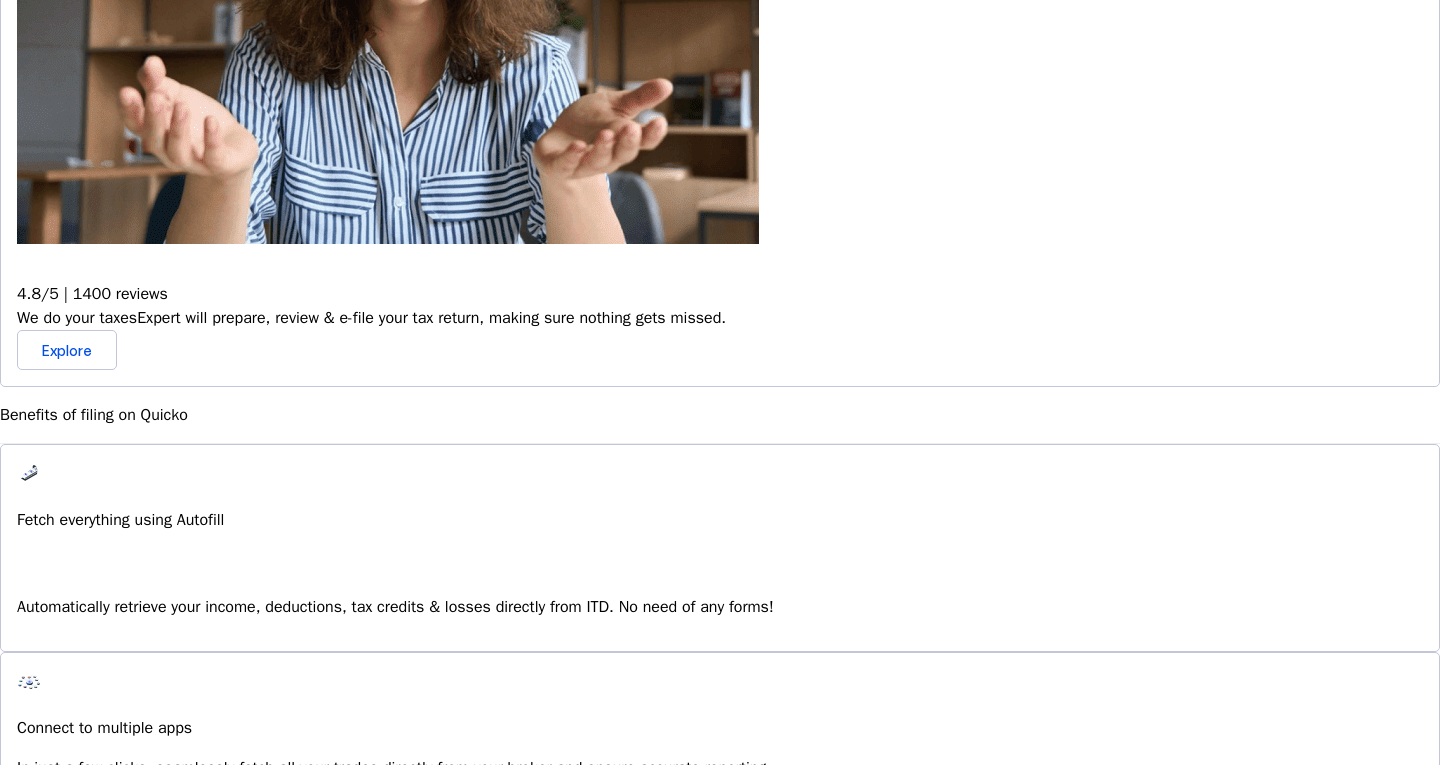 click at bounding box center [720, 2356] 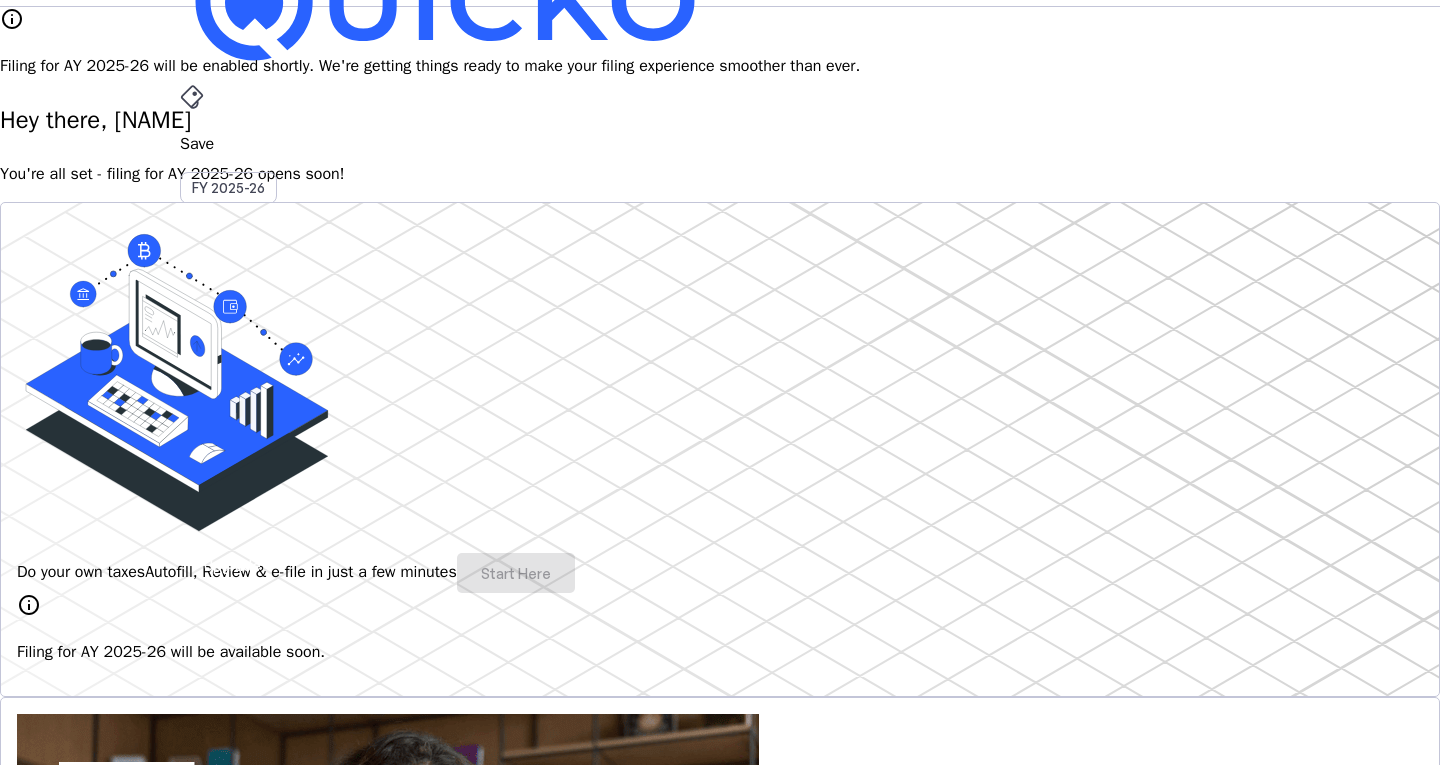 scroll, scrollTop: 0, scrollLeft: 0, axis: both 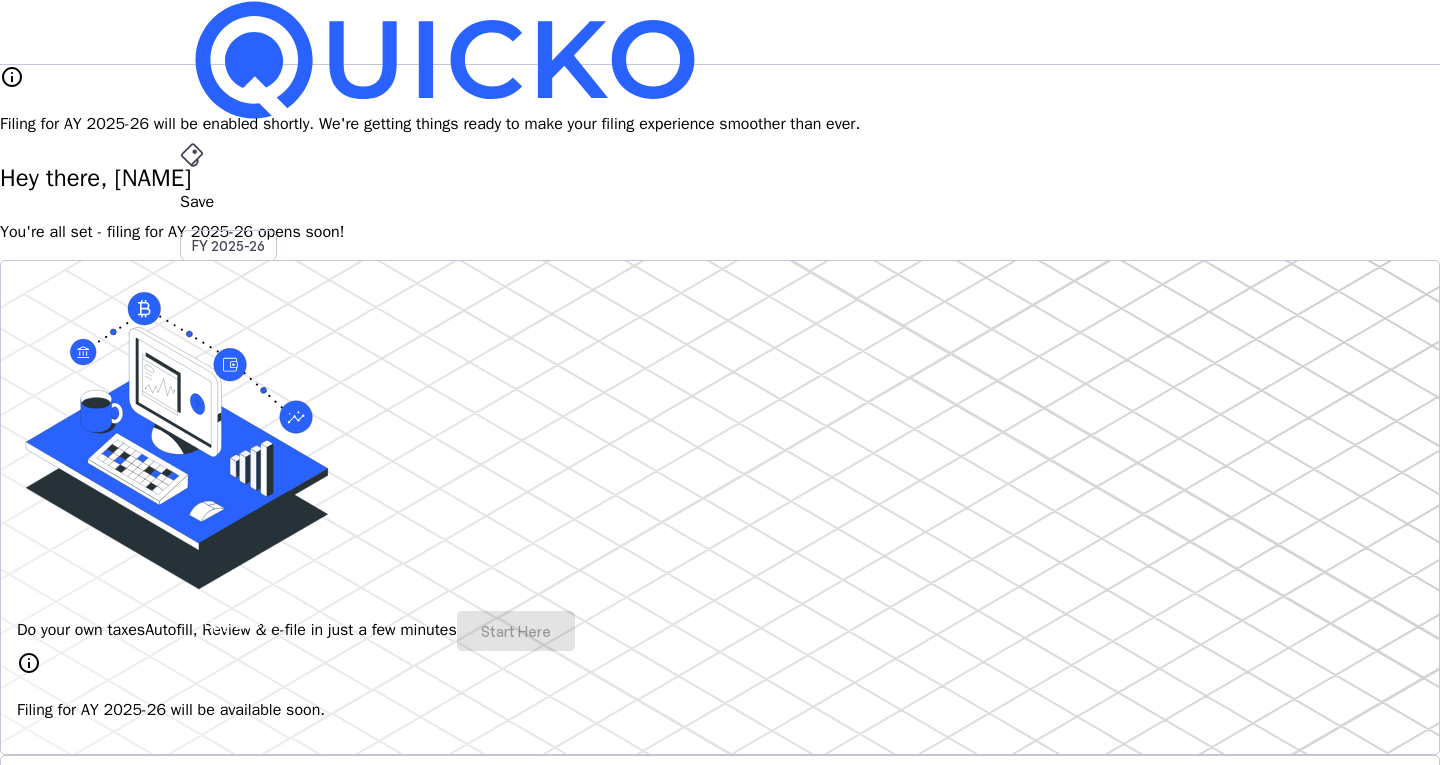 click on "DK" at bounding box center (196, 587) 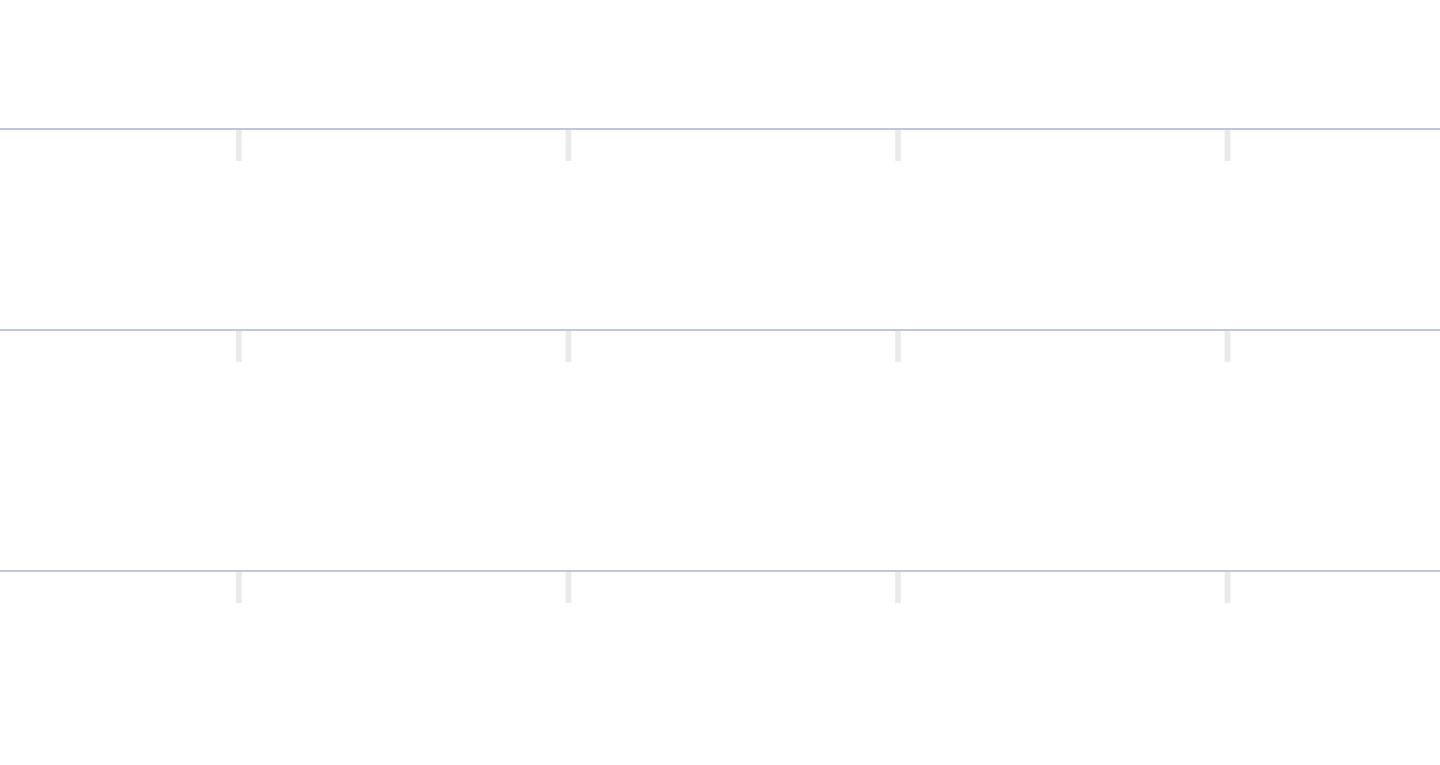 scroll, scrollTop: 0, scrollLeft: 0, axis: both 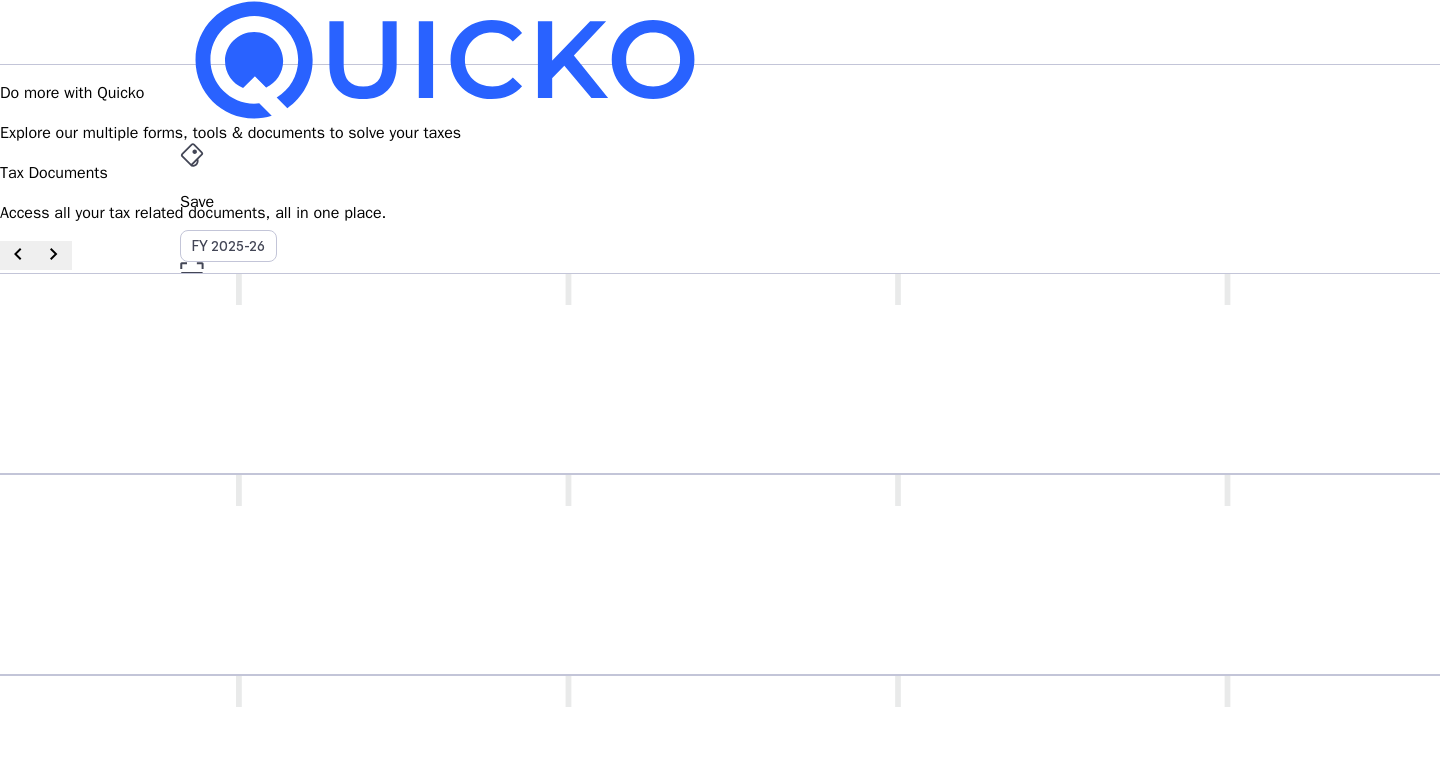 click at bounding box center (445, 60) 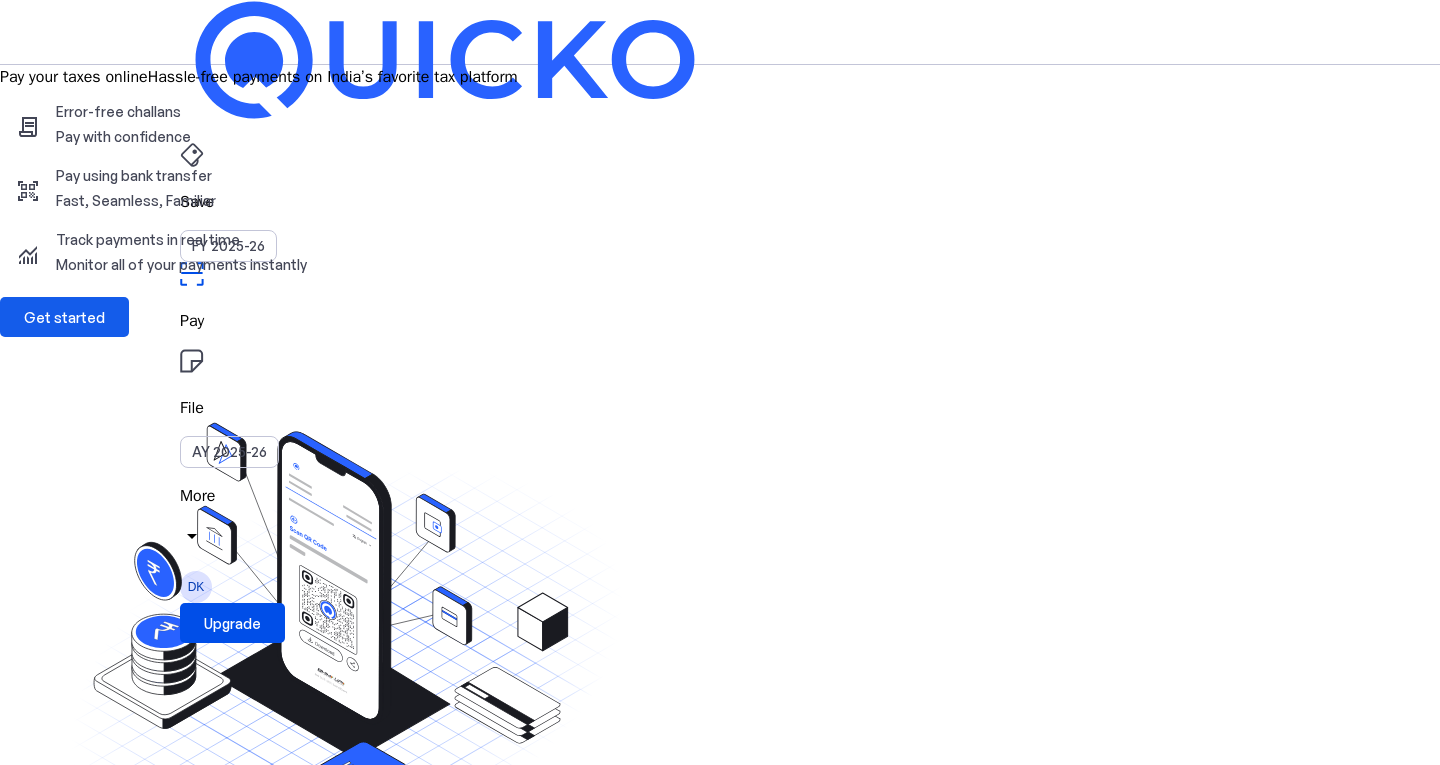click on "Get started" at bounding box center (64, 317) 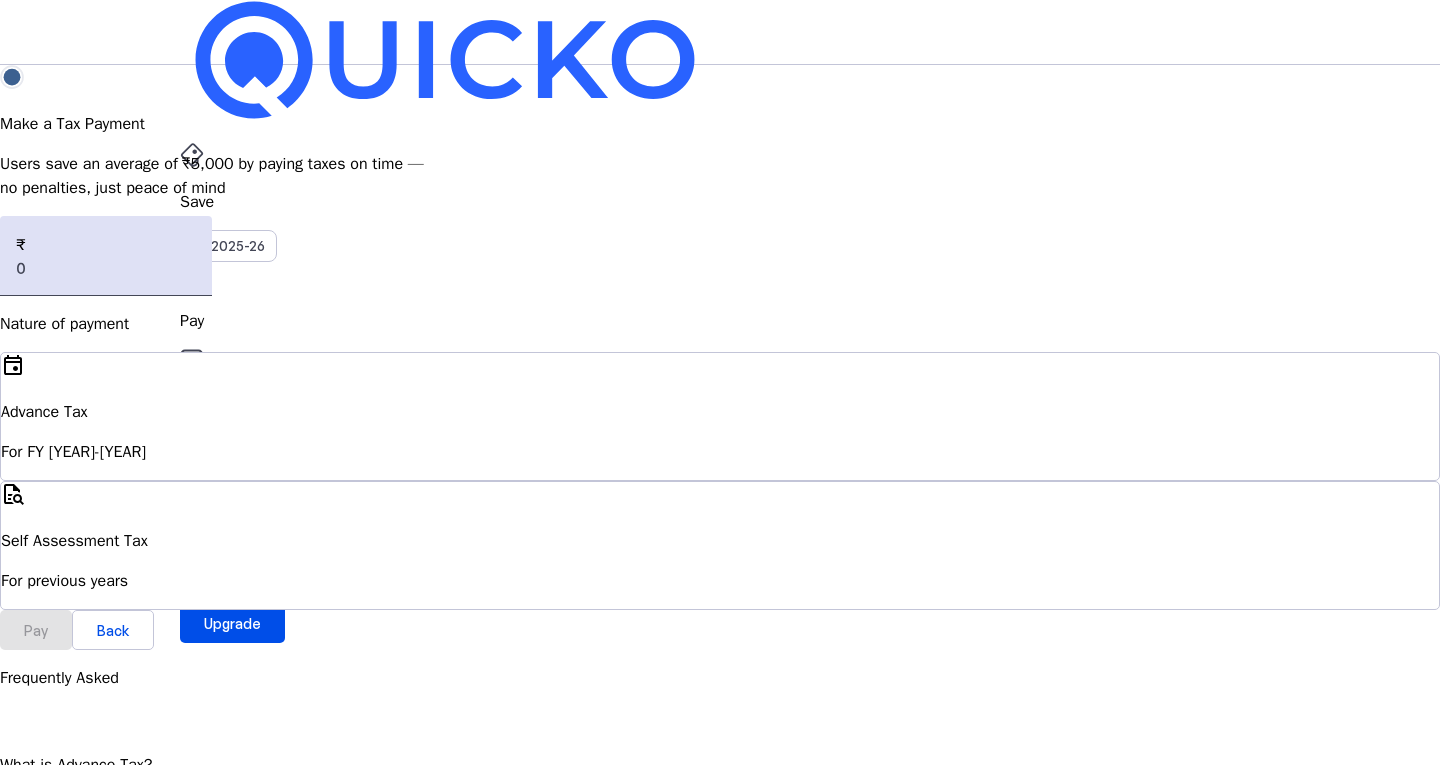 click on "AY 2025-26" at bounding box center [229, 452] 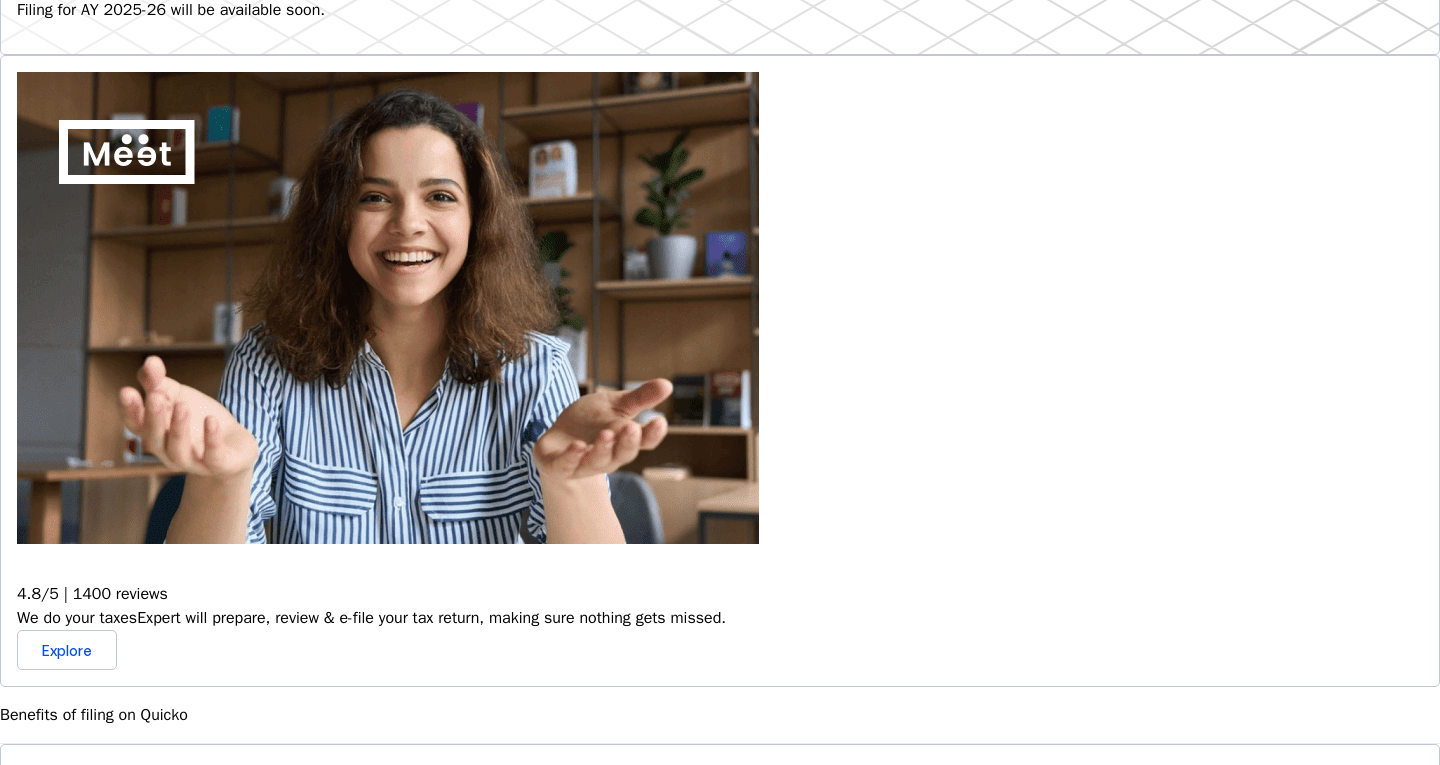 scroll, scrollTop: 1100, scrollLeft: 0, axis: vertical 